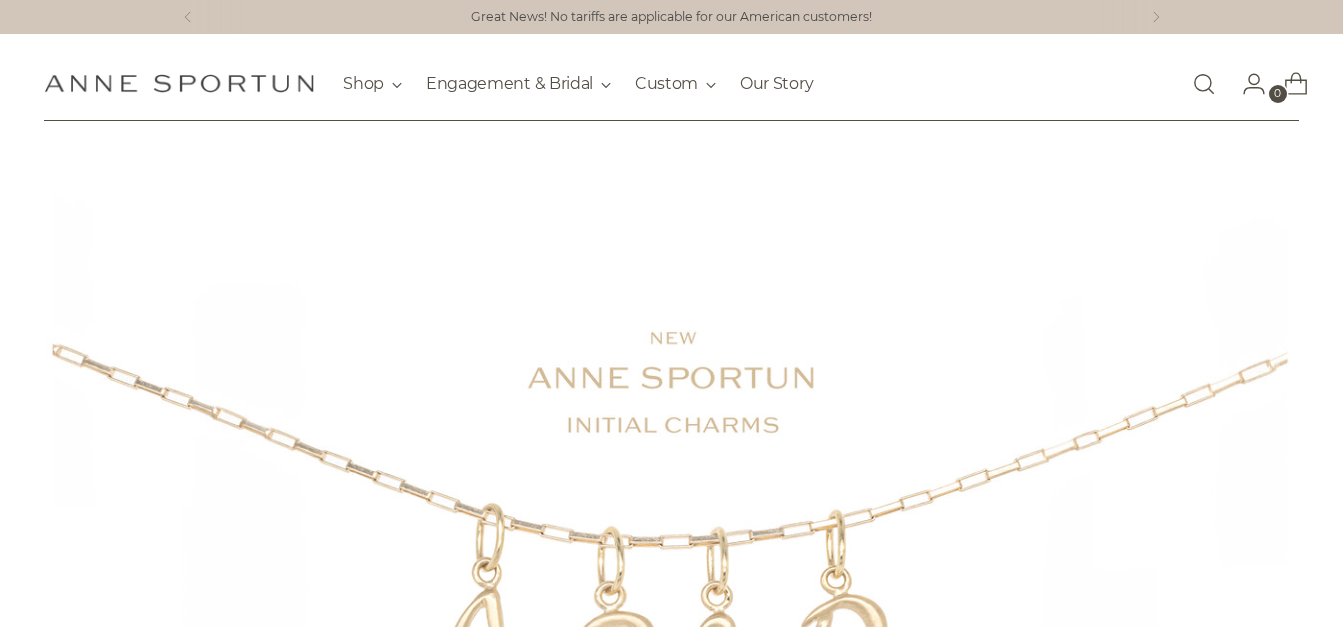 scroll, scrollTop: 0, scrollLeft: 0, axis: both 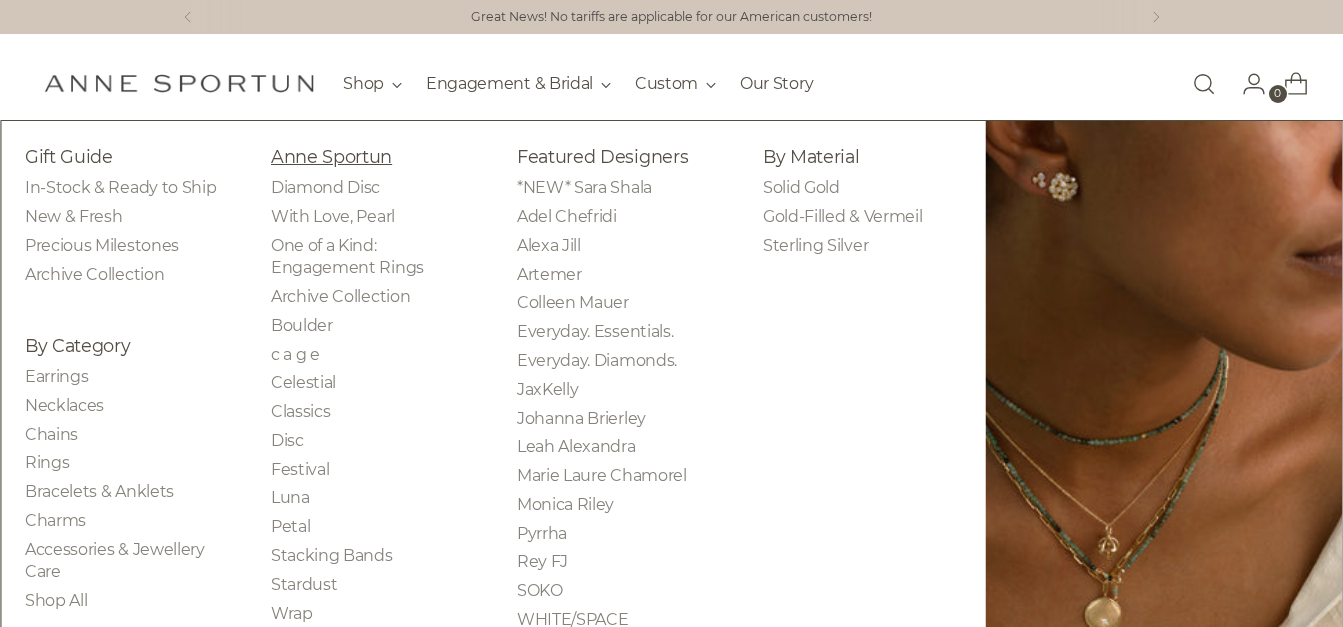 click on "Anne Sportun" at bounding box center [331, 156] 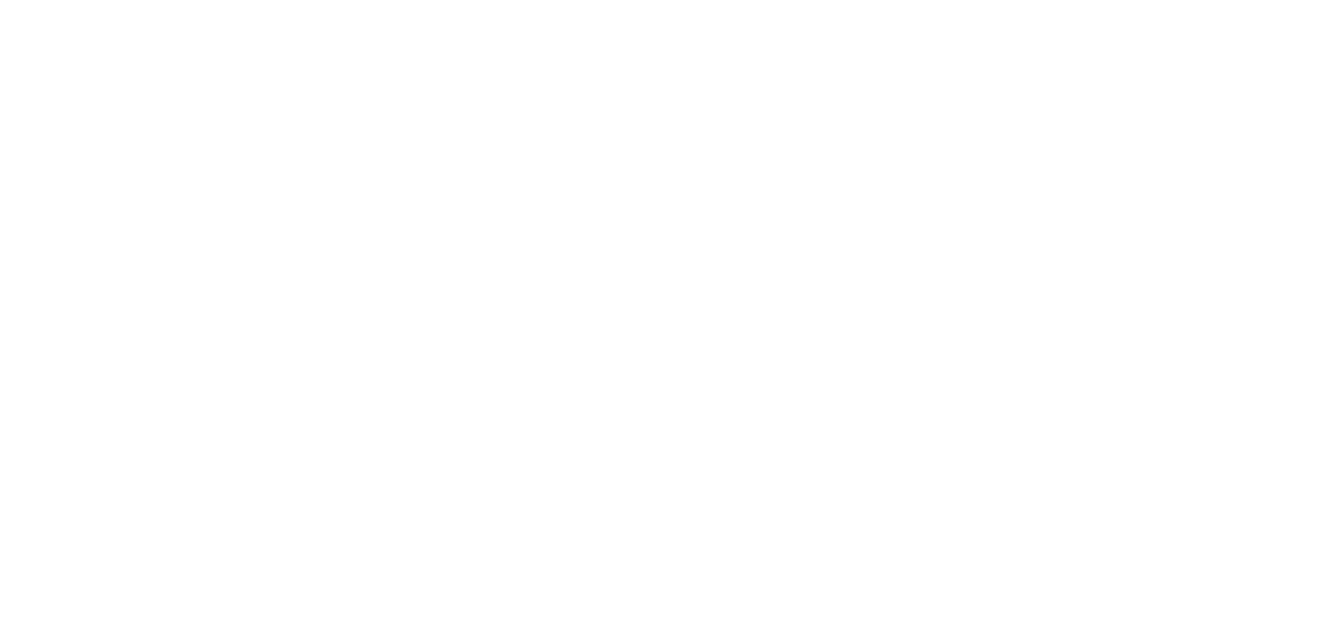 scroll, scrollTop: 0, scrollLeft: 0, axis: both 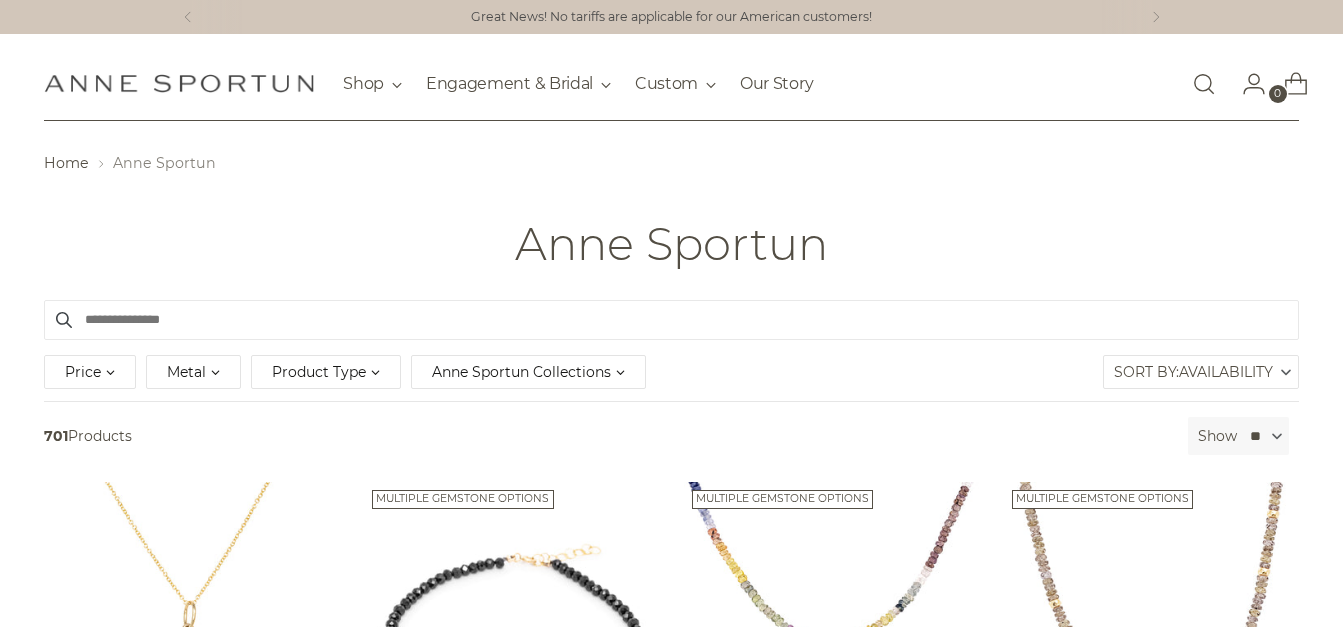 click on "Product Type" at bounding box center [319, 372] 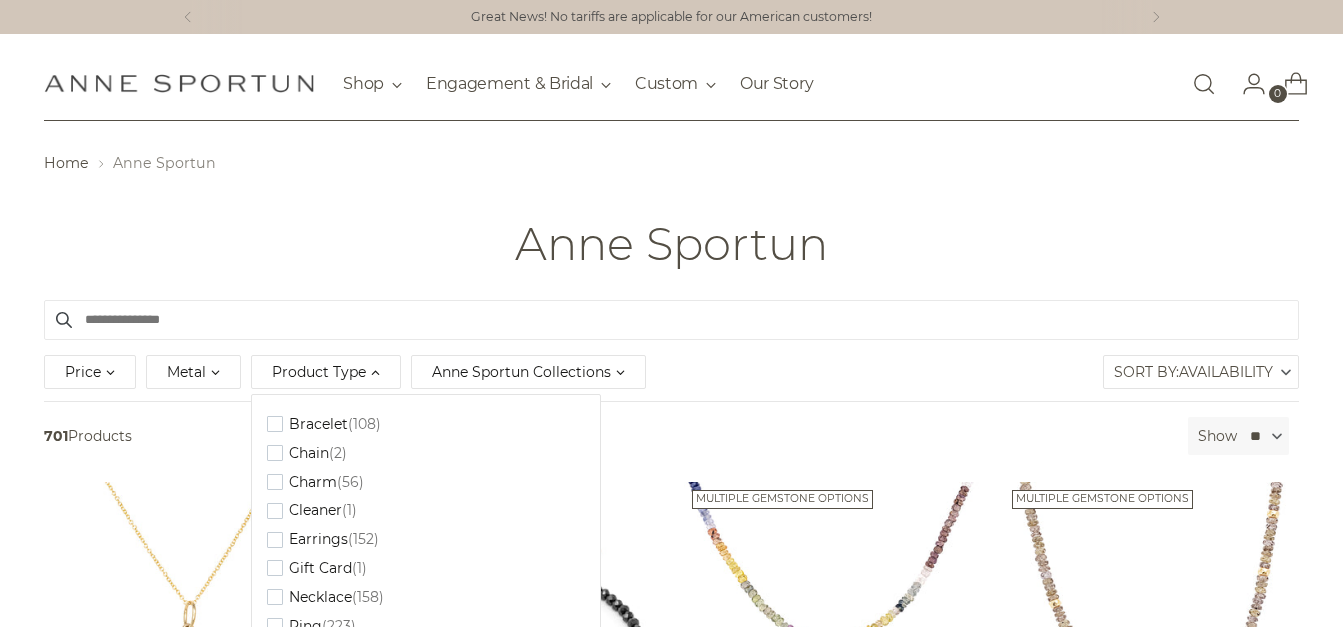 click on "Home
[PERSON]
[PERSON]" at bounding box center [671, 210] 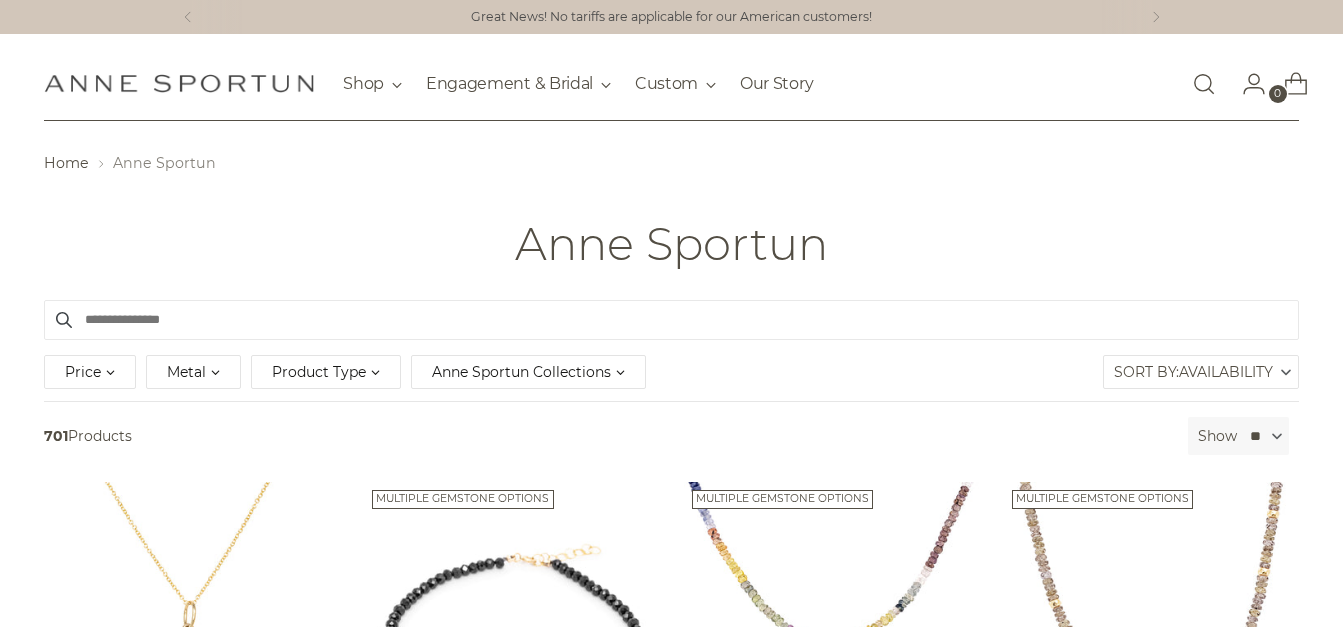 scroll, scrollTop: 100, scrollLeft: 0, axis: vertical 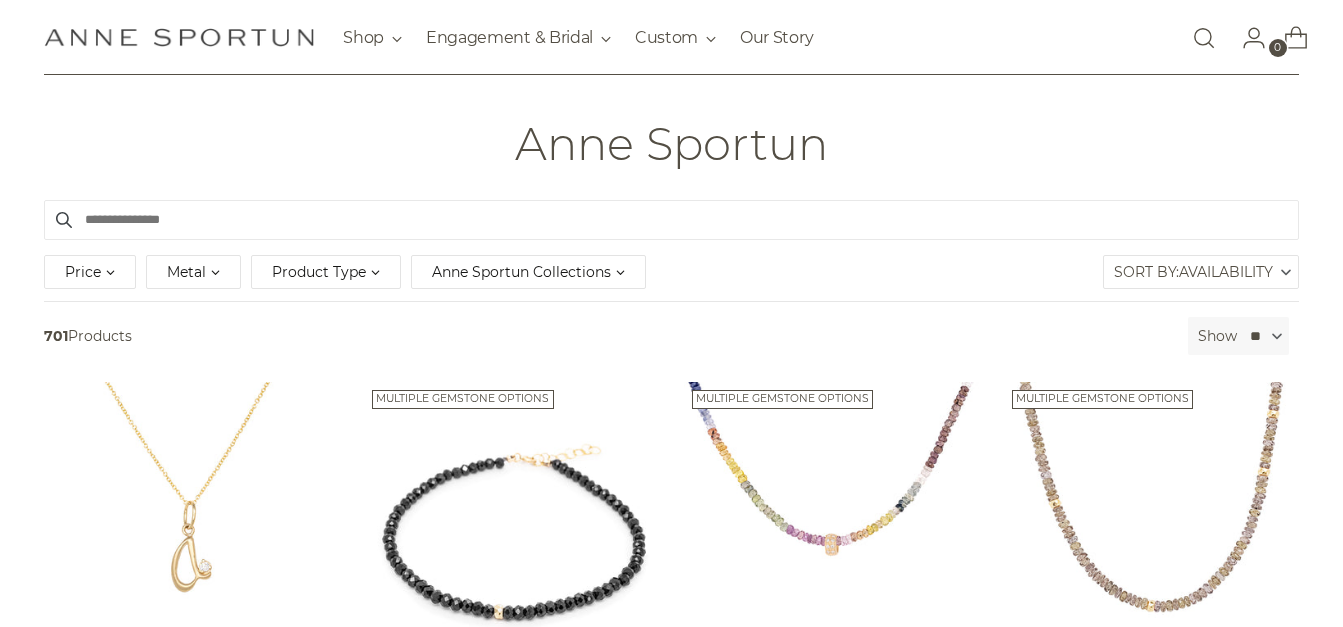 click on "Product Type" at bounding box center [326, 272] 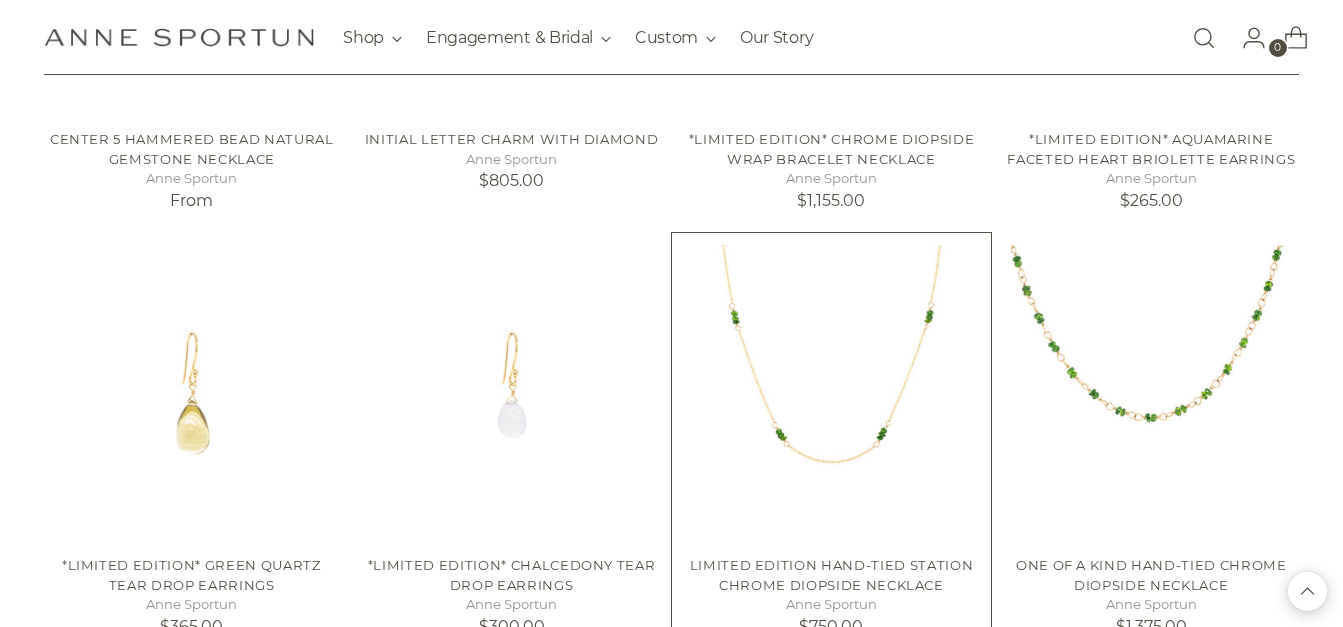 scroll, scrollTop: 1200, scrollLeft: 0, axis: vertical 